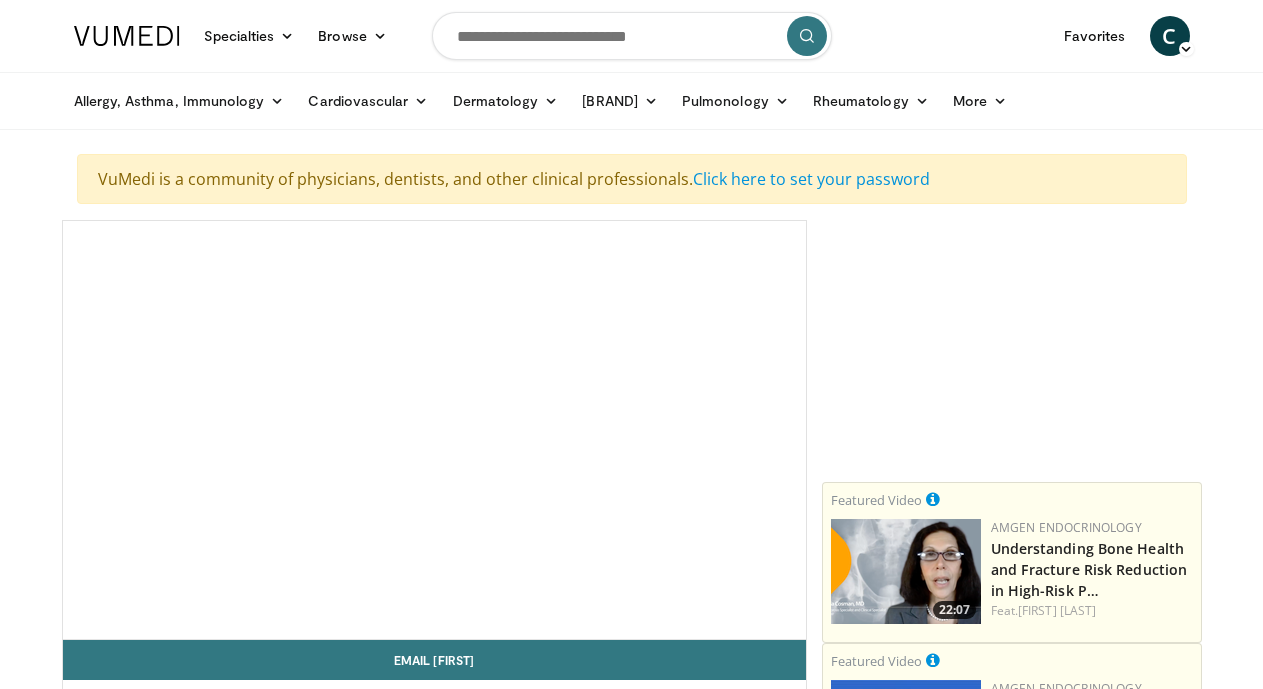 scroll, scrollTop: 0, scrollLeft: 0, axis: both 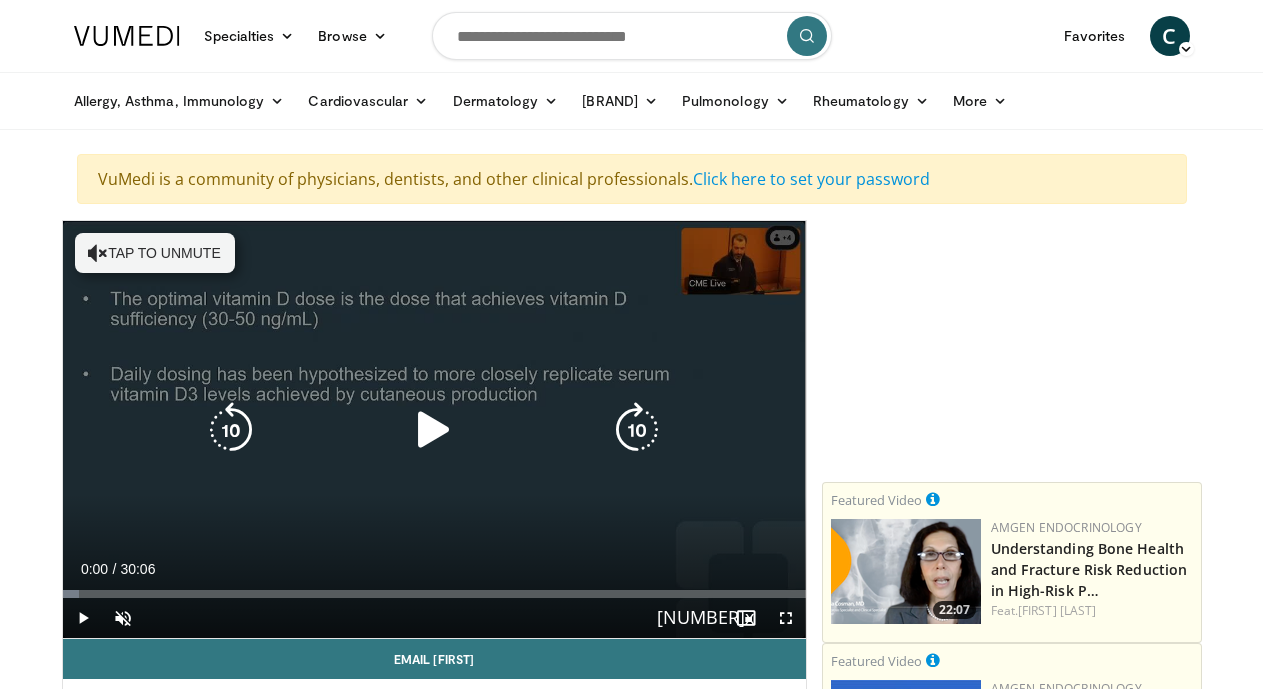click at bounding box center [98, 253] 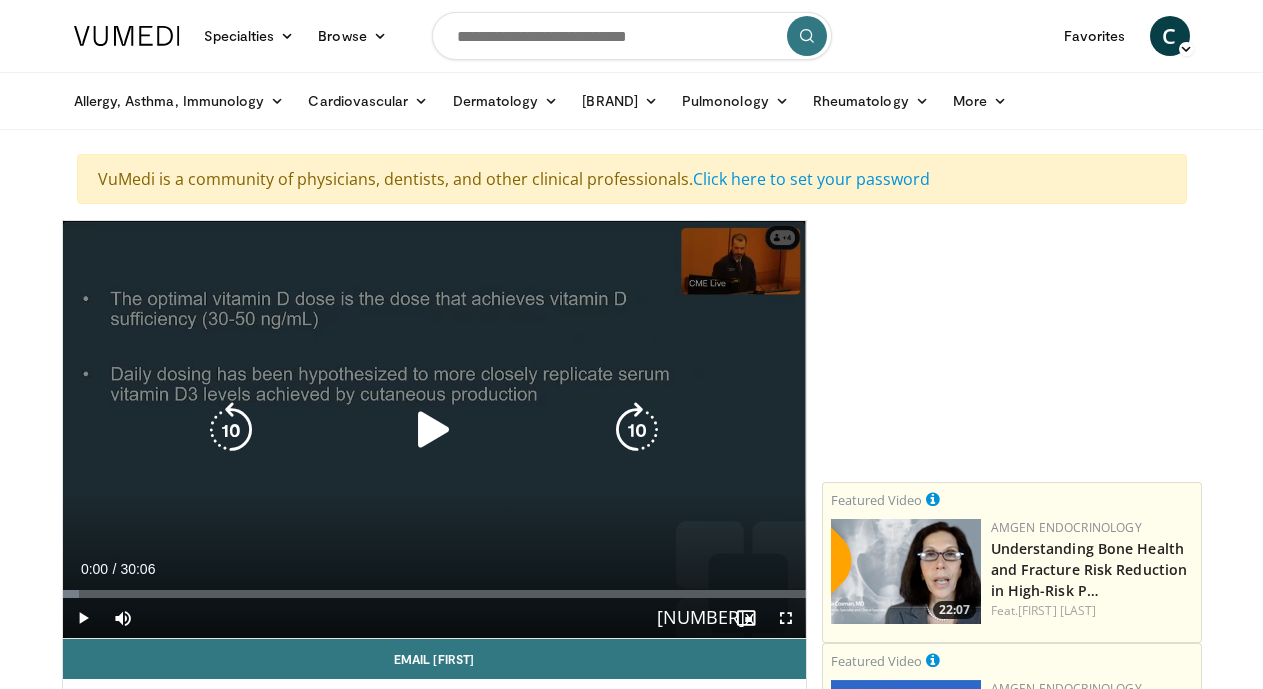 click at bounding box center [434, 430] 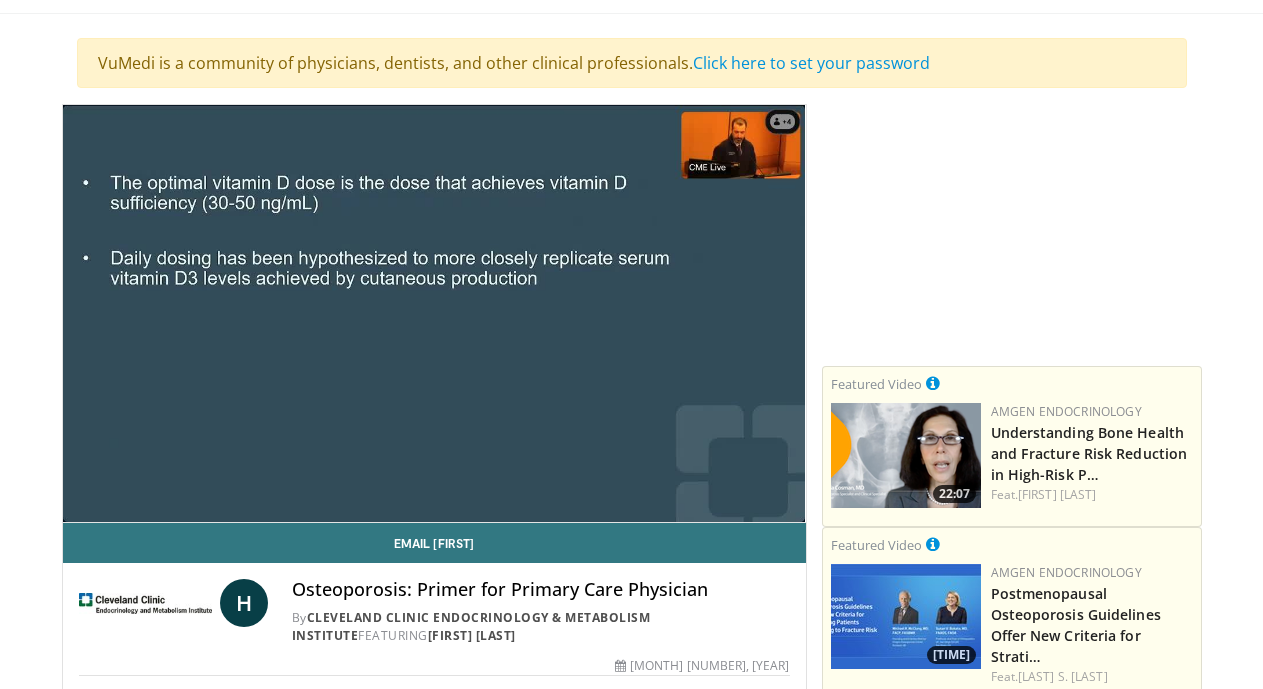 scroll, scrollTop: 128, scrollLeft: 0, axis: vertical 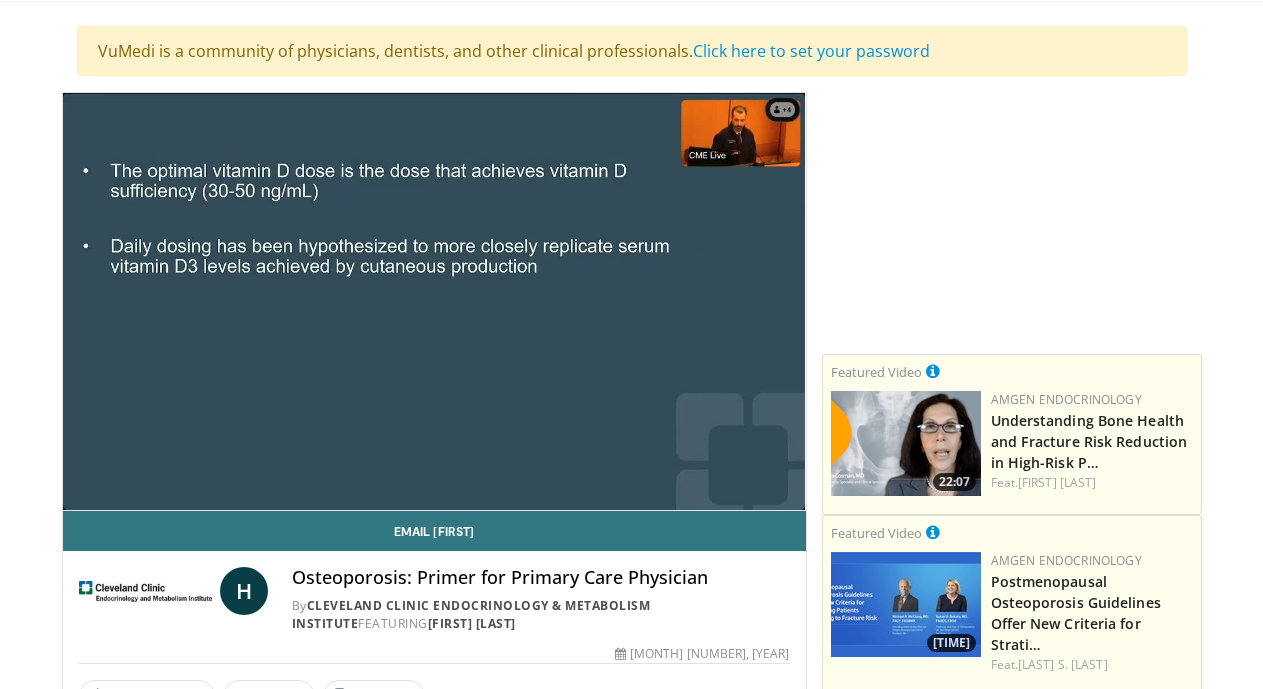 type 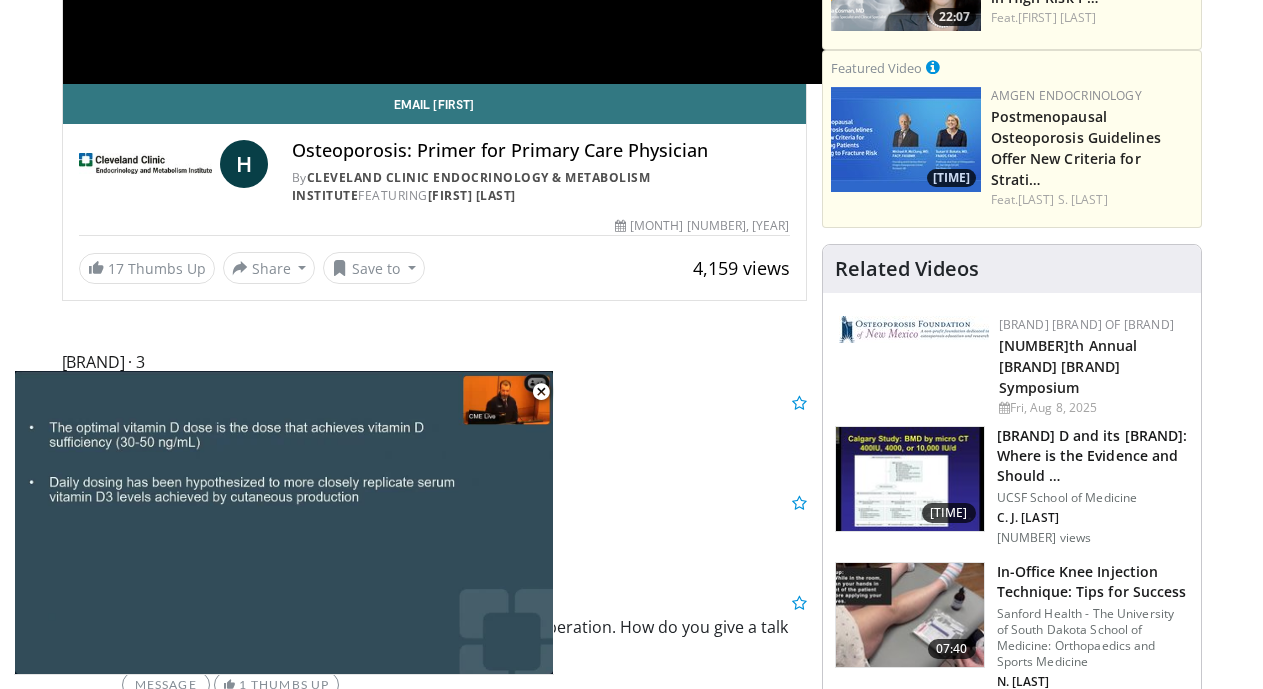 scroll, scrollTop: 833, scrollLeft: 0, axis: vertical 